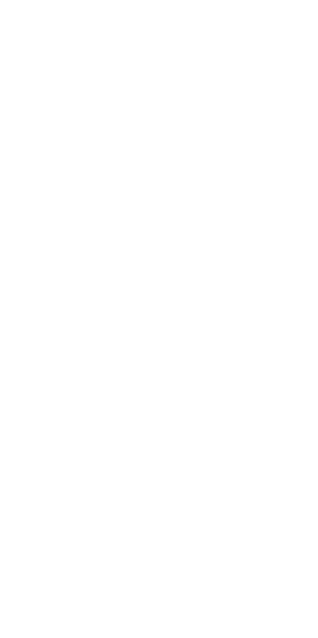 scroll, scrollTop: 0, scrollLeft: 0, axis: both 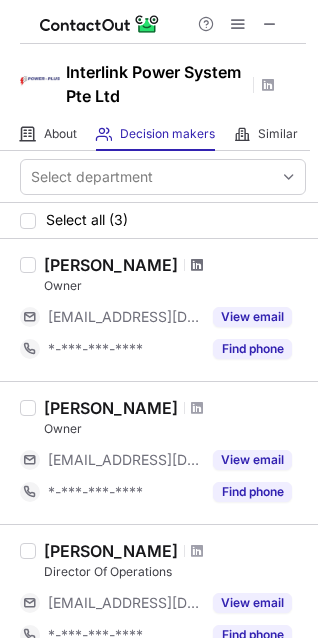click at bounding box center [197, 265] 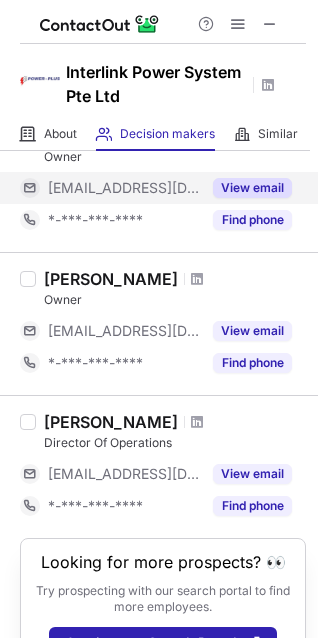 scroll, scrollTop: 199, scrollLeft: 0, axis: vertical 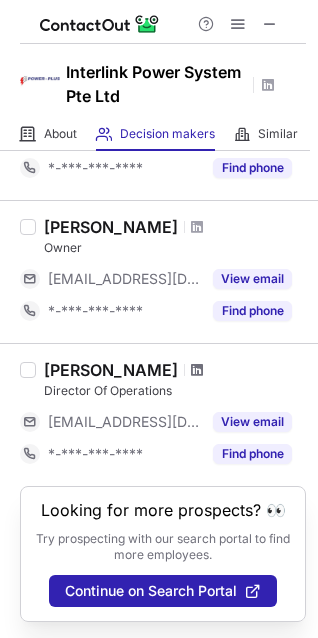 click at bounding box center (197, 370) 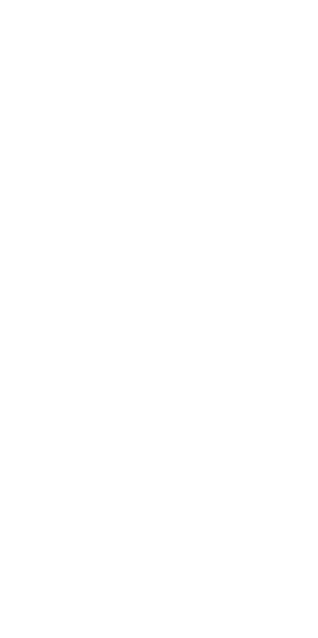 scroll, scrollTop: 0, scrollLeft: 0, axis: both 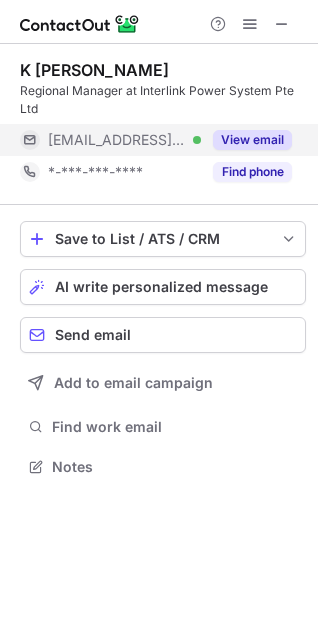 click on "View email" at bounding box center (252, 140) 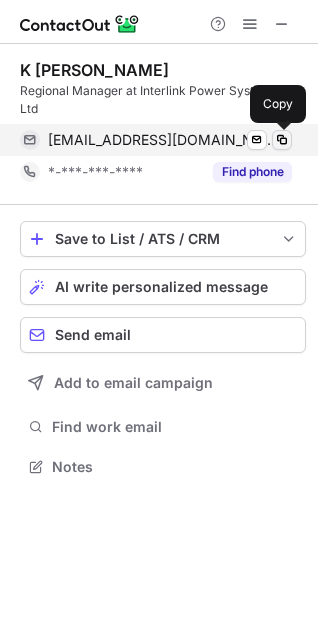 click at bounding box center [282, 140] 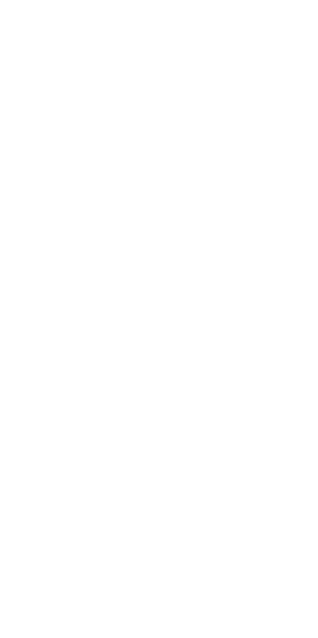 scroll, scrollTop: 0, scrollLeft: 0, axis: both 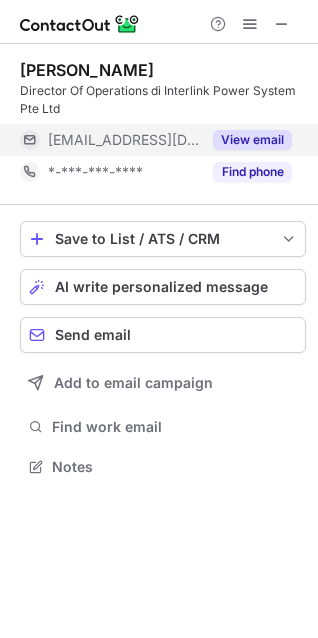click on "View email" at bounding box center [252, 140] 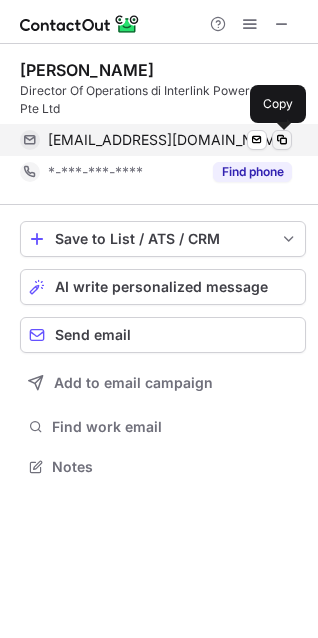 click at bounding box center [282, 140] 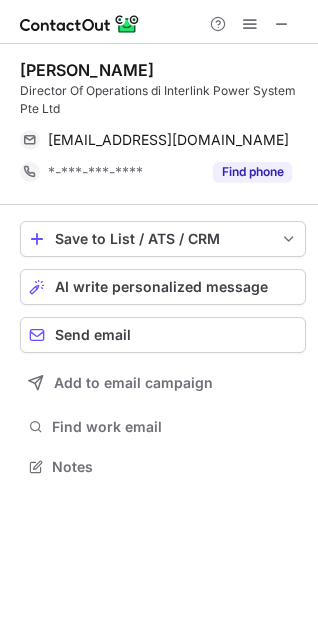 copy on "Francis Stewart" 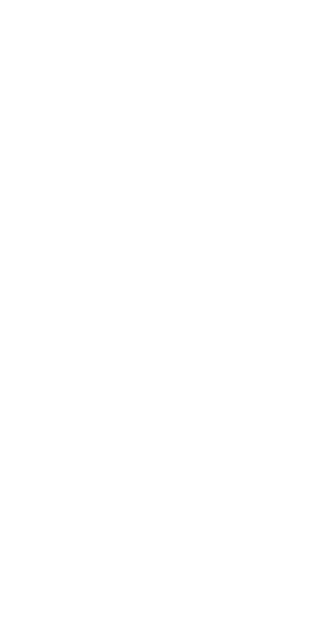 scroll, scrollTop: 0, scrollLeft: 0, axis: both 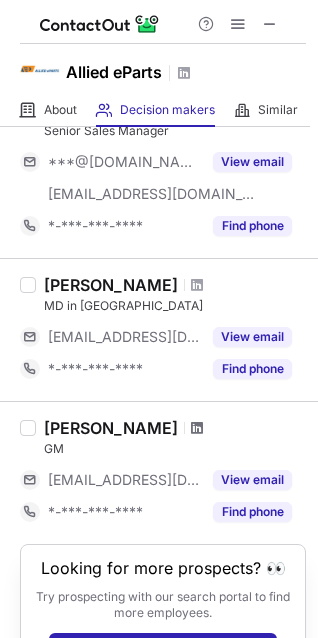 click at bounding box center [197, 428] 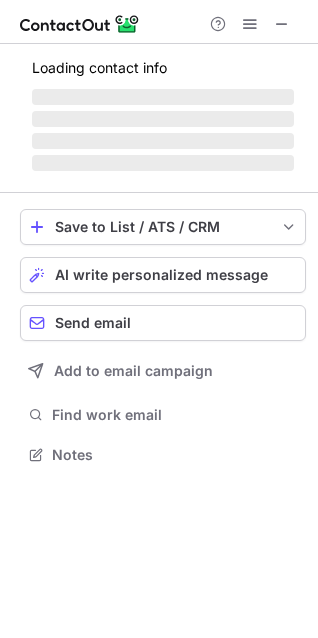 scroll, scrollTop: 9, scrollLeft: 10, axis: both 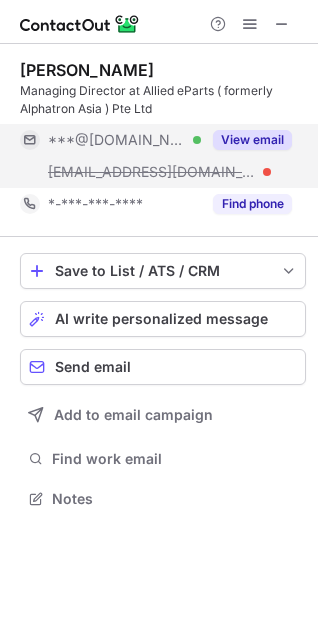 click on "View email" at bounding box center (252, 140) 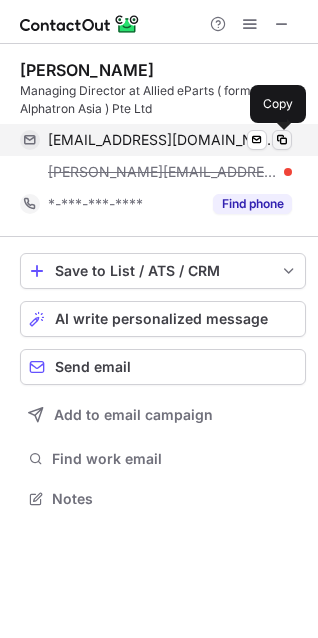 click at bounding box center [282, 140] 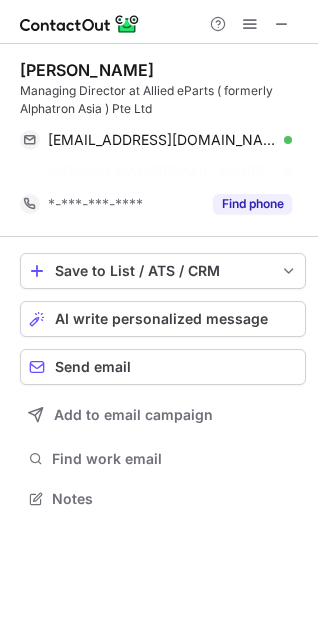 scroll, scrollTop: 452, scrollLeft: 318, axis: both 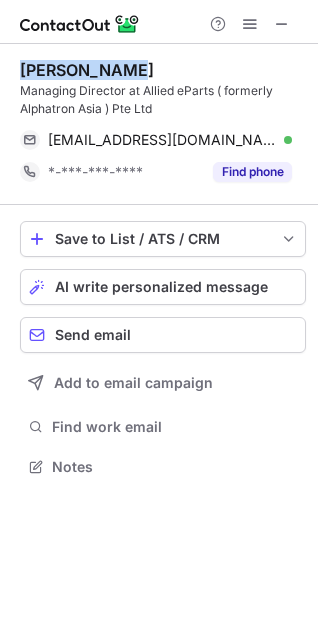 drag, startPoint x: 131, startPoint y: 62, endPoint x: 24, endPoint y: 71, distance: 107.37784 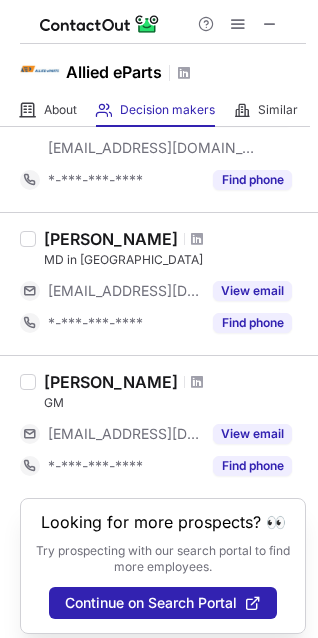 scroll, scrollTop: 326, scrollLeft: 0, axis: vertical 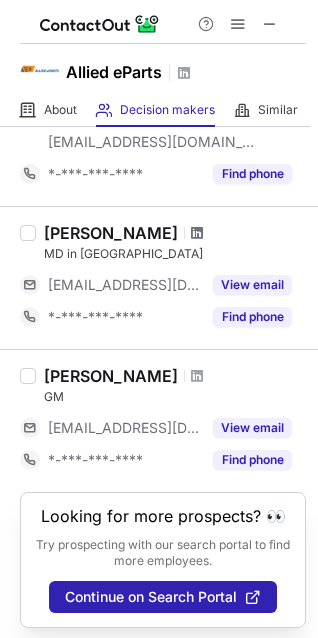 click at bounding box center [197, 233] 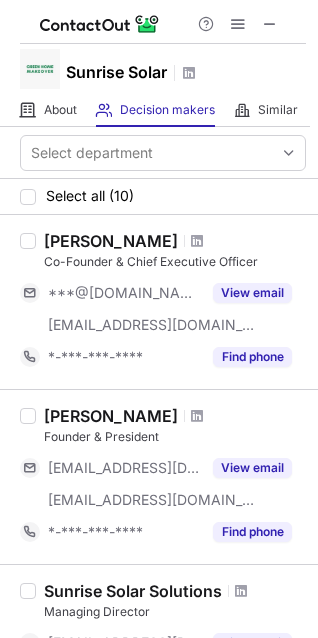 click at bounding box center (197, 241) 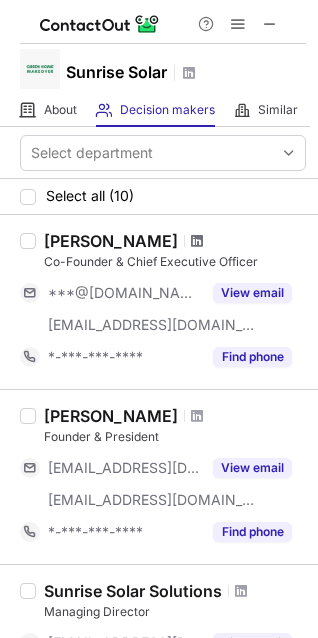 click at bounding box center (197, 241) 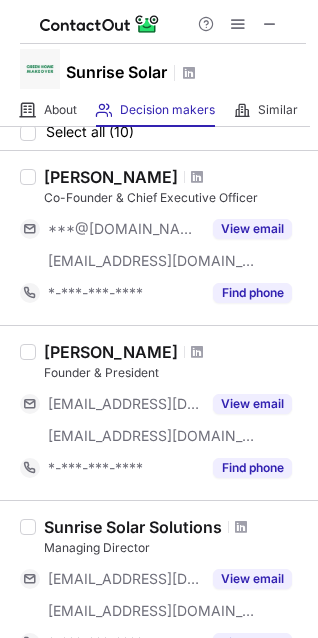 scroll, scrollTop: 124, scrollLeft: 0, axis: vertical 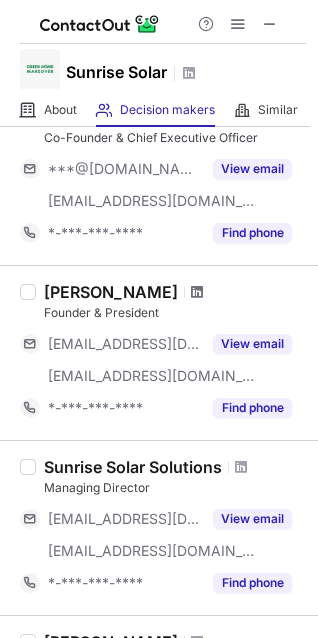 click at bounding box center (197, 292) 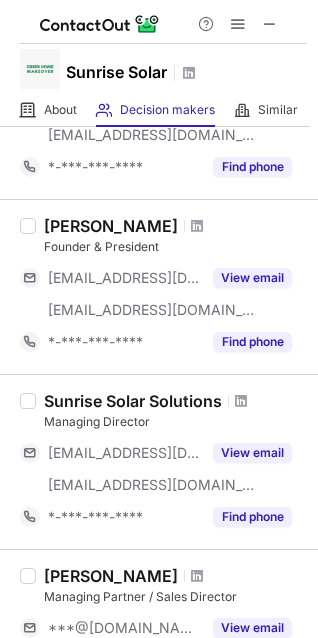 scroll, scrollTop: 0, scrollLeft: 0, axis: both 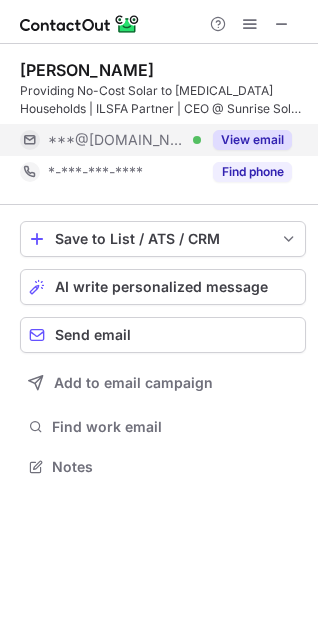click on "View email" at bounding box center (252, 140) 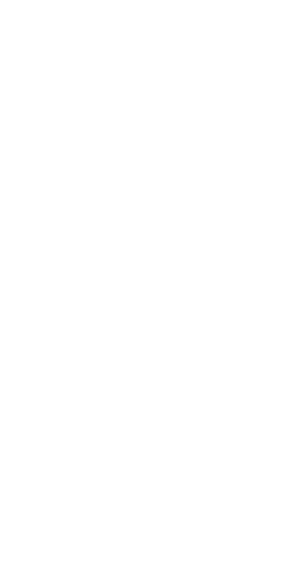 scroll, scrollTop: 0, scrollLeft: 0, axis: both 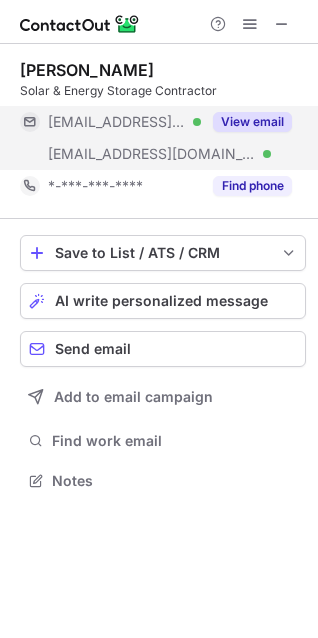 click on "View email" at bounding box center [252, 122] 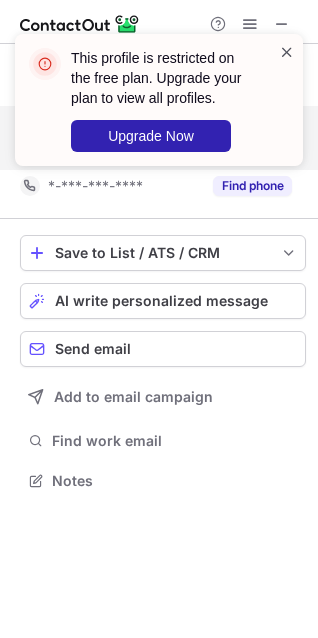 click at bounding box center (287, 52) 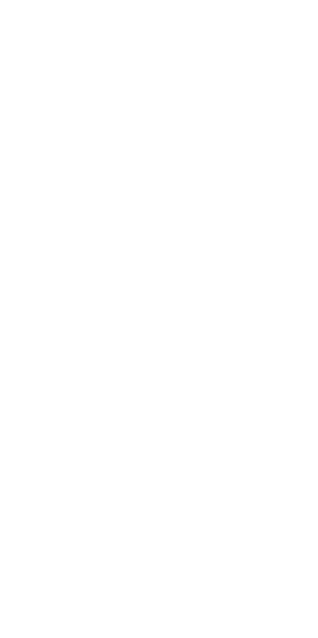 scroll, scrollTop: 0, scrollLeft: 0, axis: both 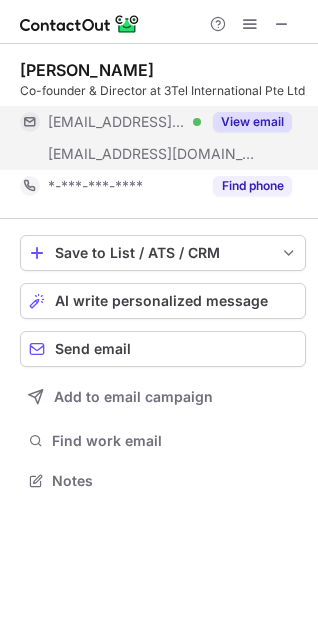 click on "View email" at bounding box center [252, 122] 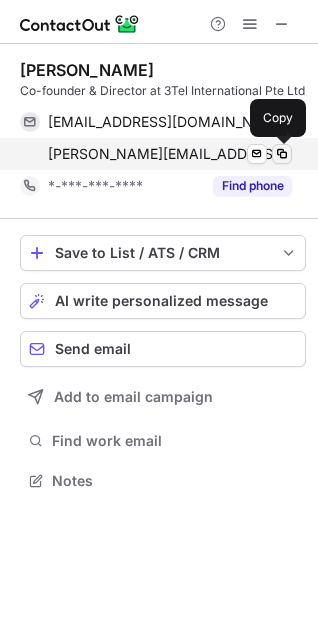 click at bounding box center (282, 154) 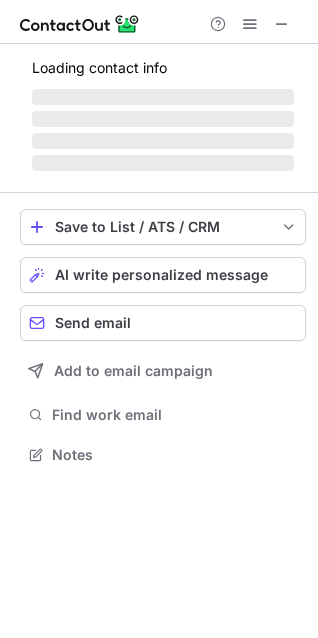 scroll, scrollTop: 9, scrollLeft: 10, axis: both 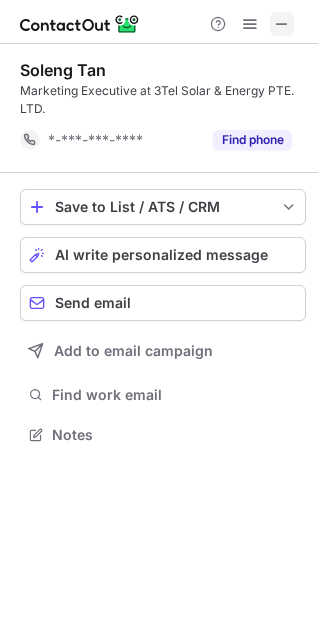 click at bounding box center (282, 24) 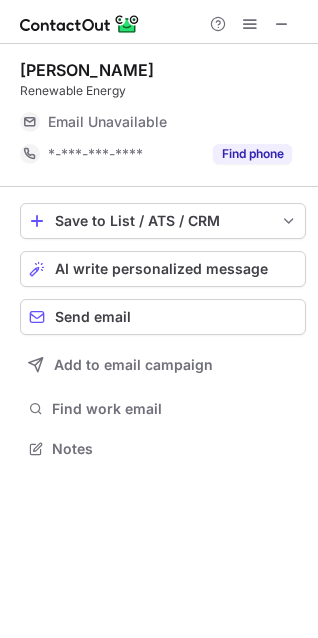 scroll, scrollTop: 434, scrollLeft: 318, axis: both 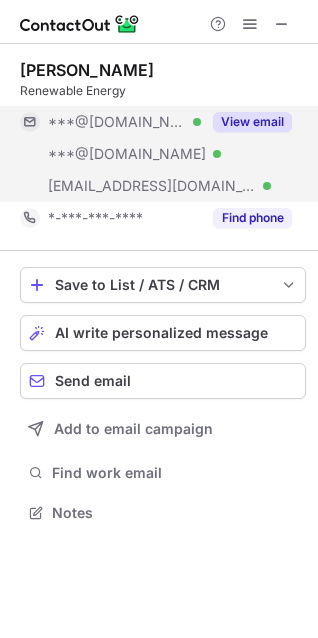click on "View email" at bounding box center (252, 122) 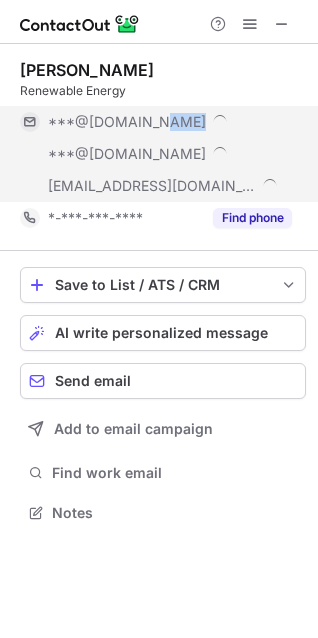 click on "***@gmail.com" at bounding box center [170, 122] 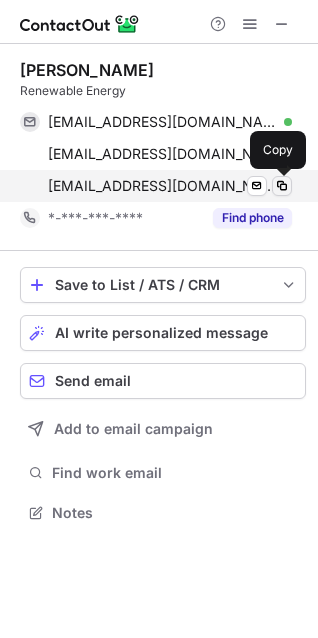 click at bounding box center (282, 186) 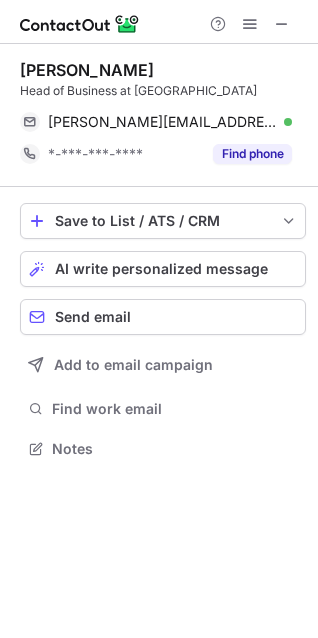scroll, scrollTop: 10, scrollLeft: 10, axis: both 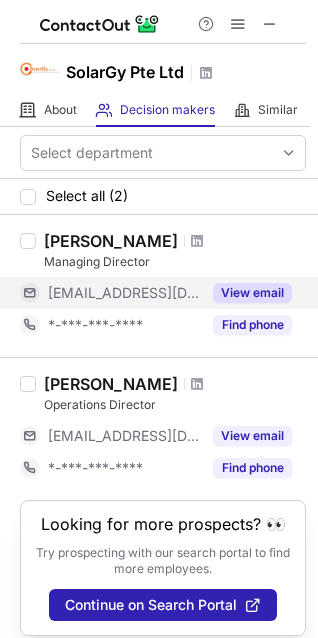 click on "View email" at bounding box center [252, 293] 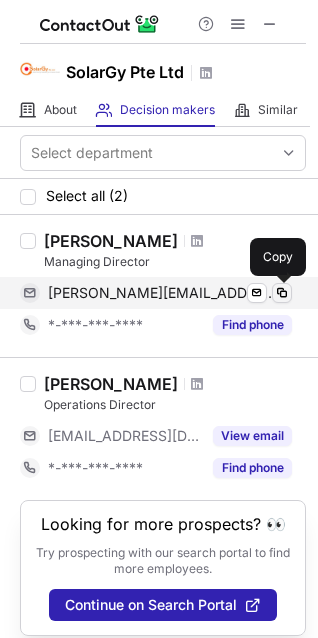 click at bounding box center [282, 293] 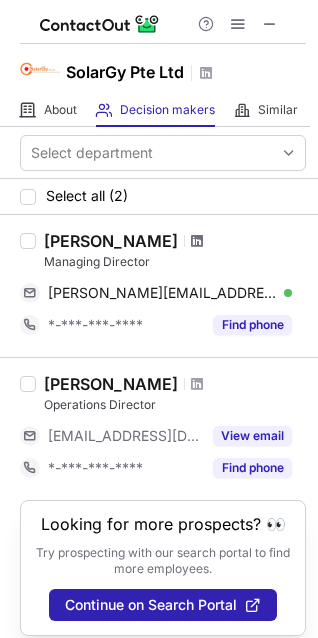 click at bounding box center (197, 241) 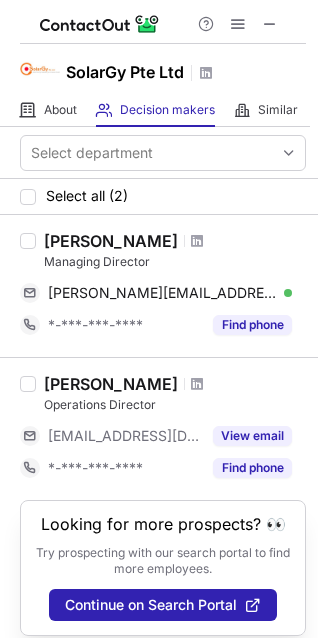 scroll, scrollTop: 32, scrollLeft: 0, axis: vertical 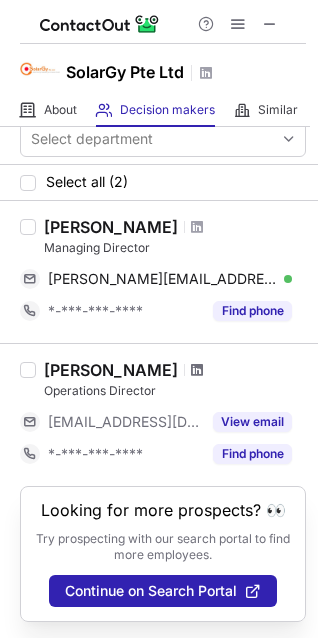 click at bounding box center [197, 370] 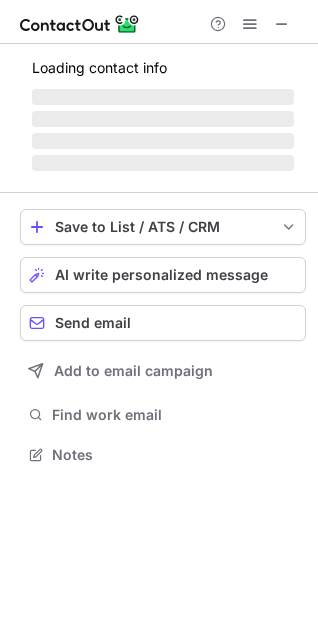 scroll, scrollTop: 9, scrollLeft: 10, axis: both 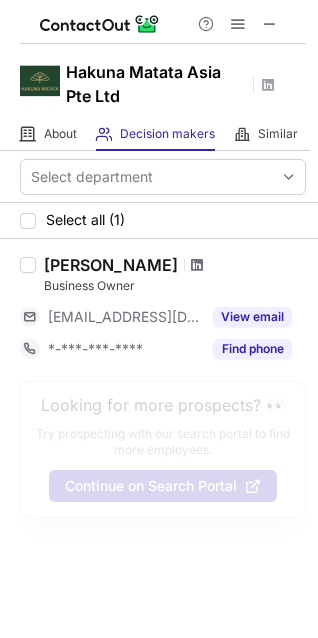 click at bounding box center [197, 265] 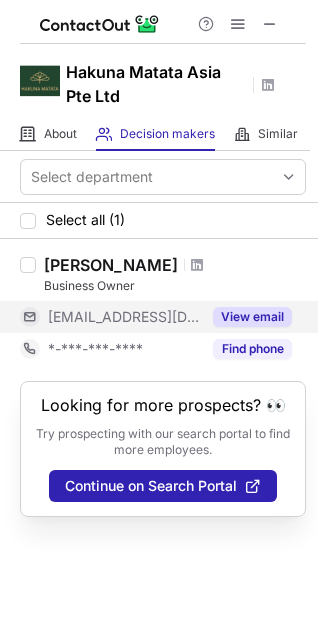 click on "View email" at bounding box center [252, 317] 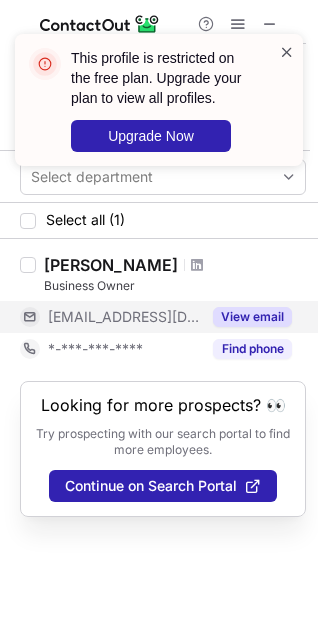 click at bounding box center [287, 52] 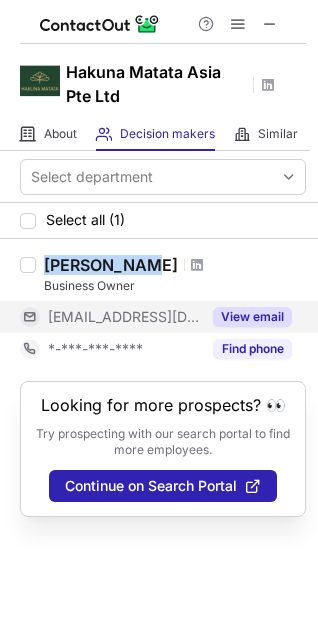 drag, startPoint x: 45, startPoint y: 264, endPoint x: 121, endPoint y: 259, distance: 76.1643 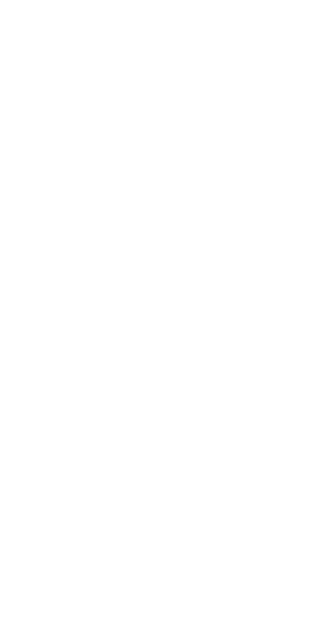 scroll, scrollTop: 0, scrollLeft: 0, axis: both 